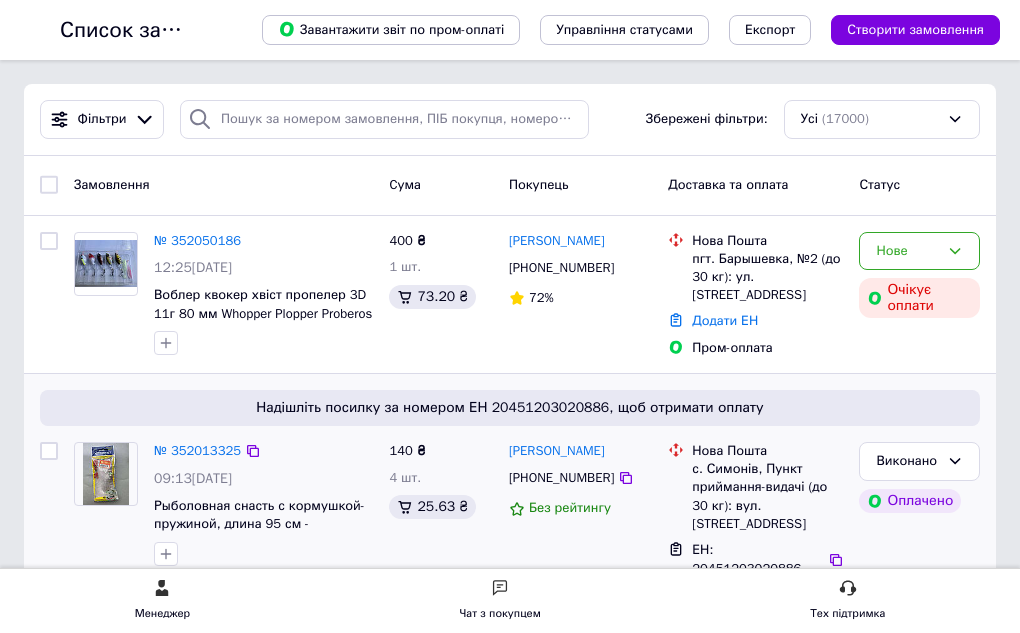 scroll, scrollTop: 0, scrollLeft: 0, axis: both 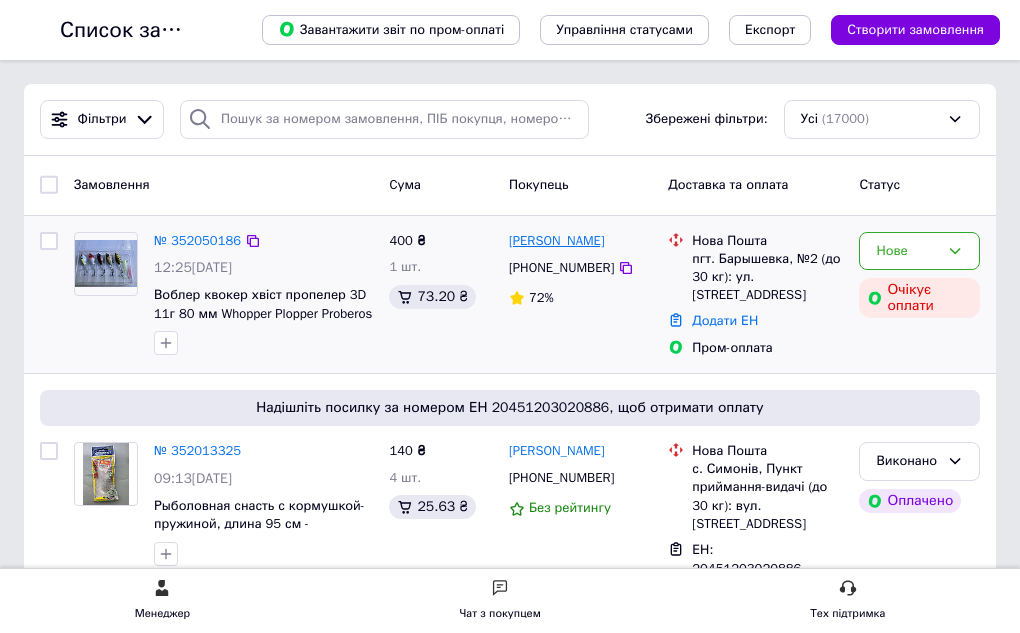 click on "[PERSON_NAME]" at bounding box center (557, 241) 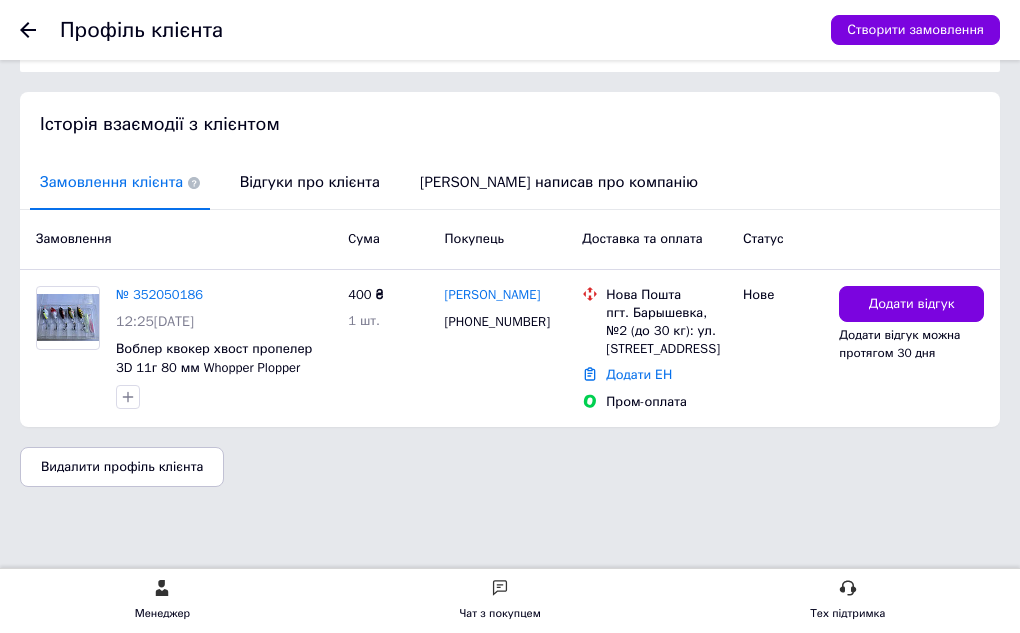 scroll, scrollTop: 429, scrollLeft: 0, axis: vertical 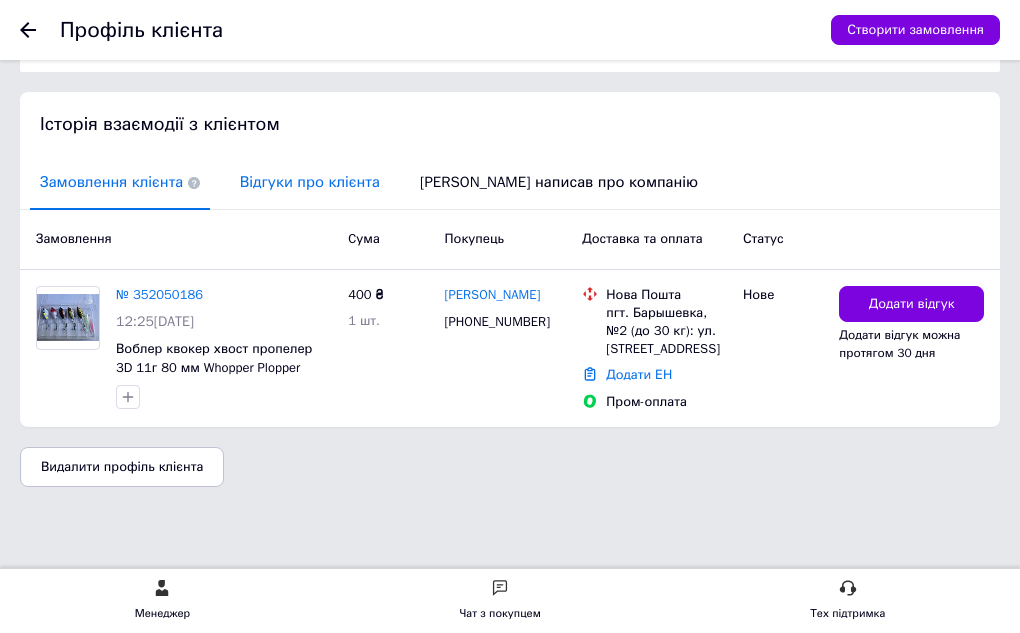 click on "Відгуки про клієнта" at bounding box center (310, 182) 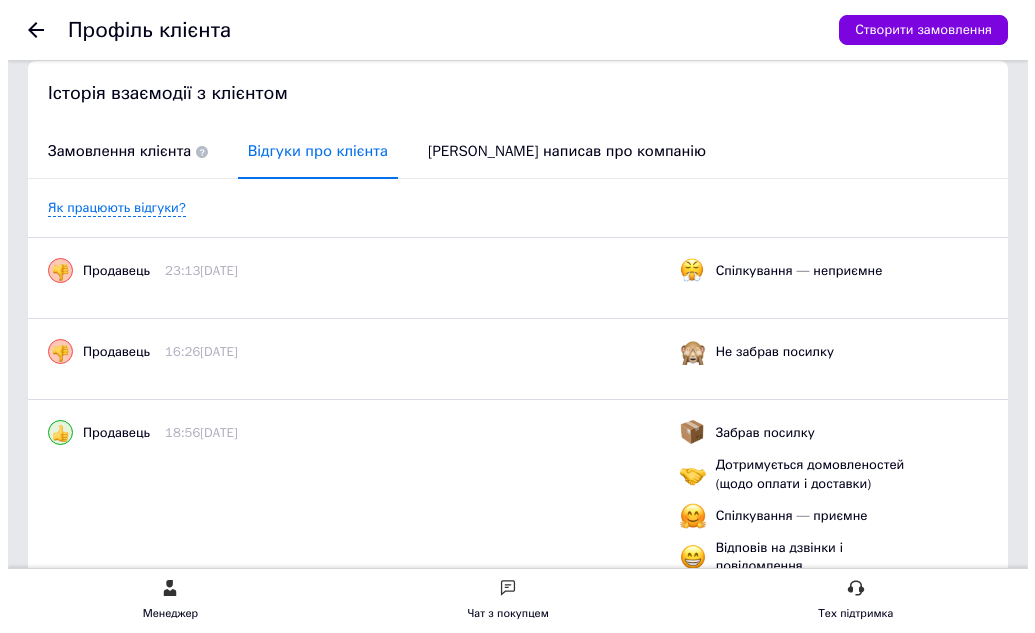 scroll, scrollTop: 400, scrollLeft: 0, axis: vertical 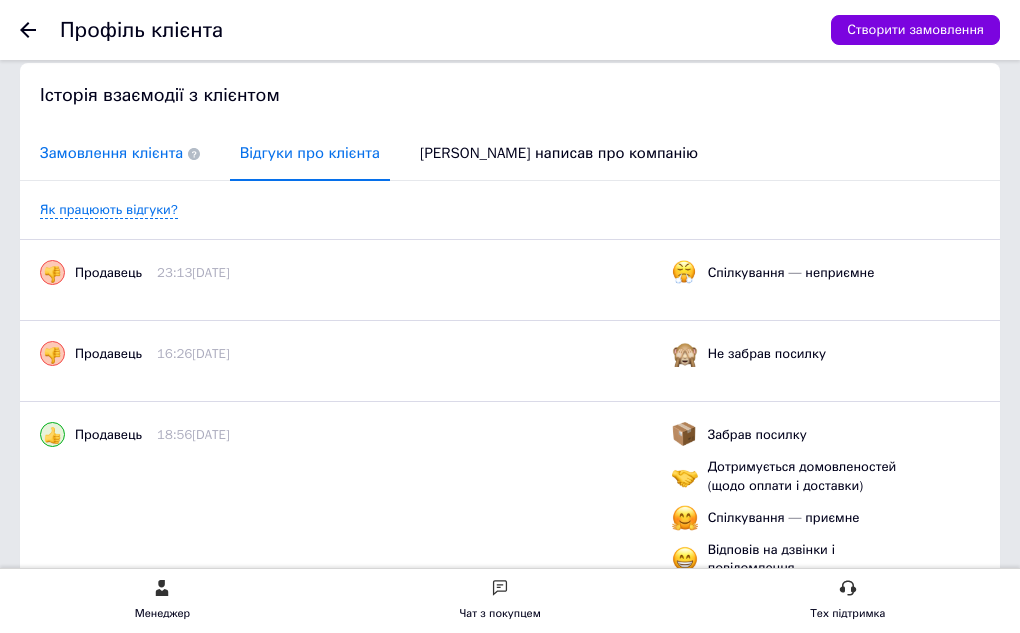 click on "Замовлення клієнта" at bounding box center (120, 153) 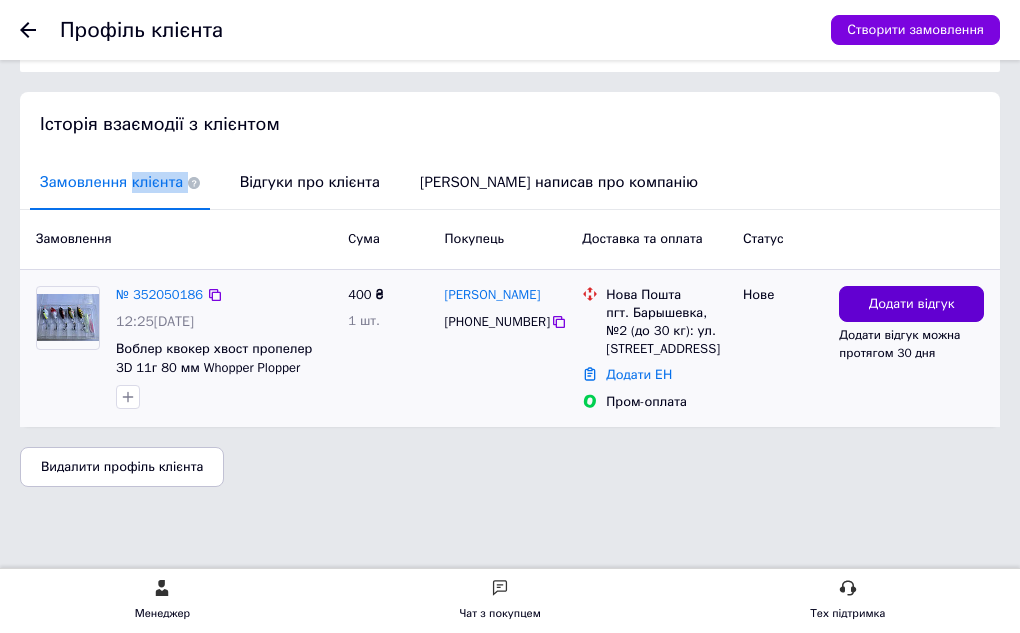 click on "Додати відгук" at bounding box center [912, 304] 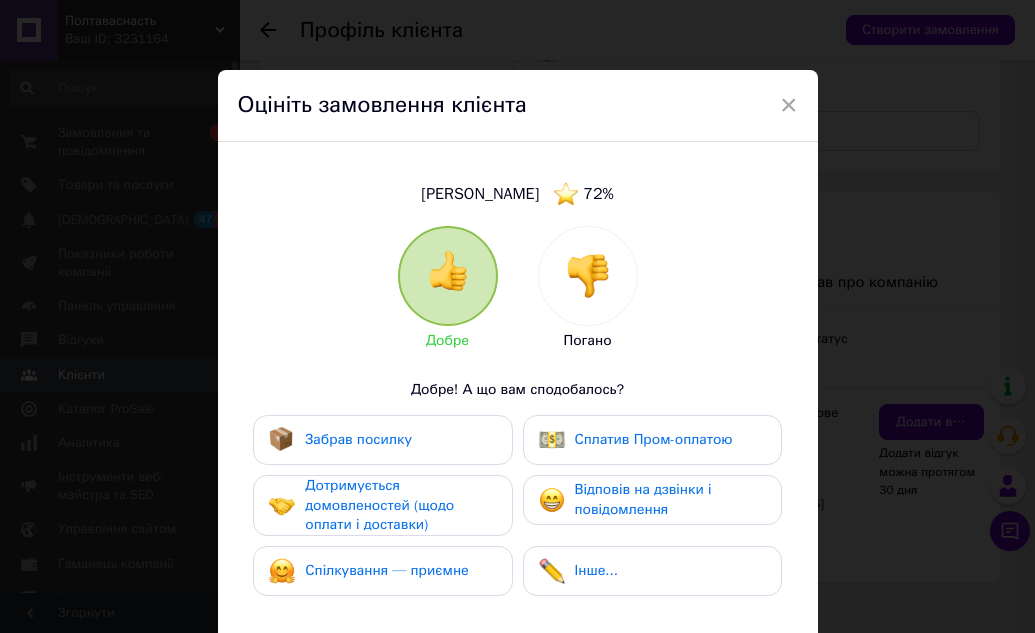 click at bounding box center [588, 276] 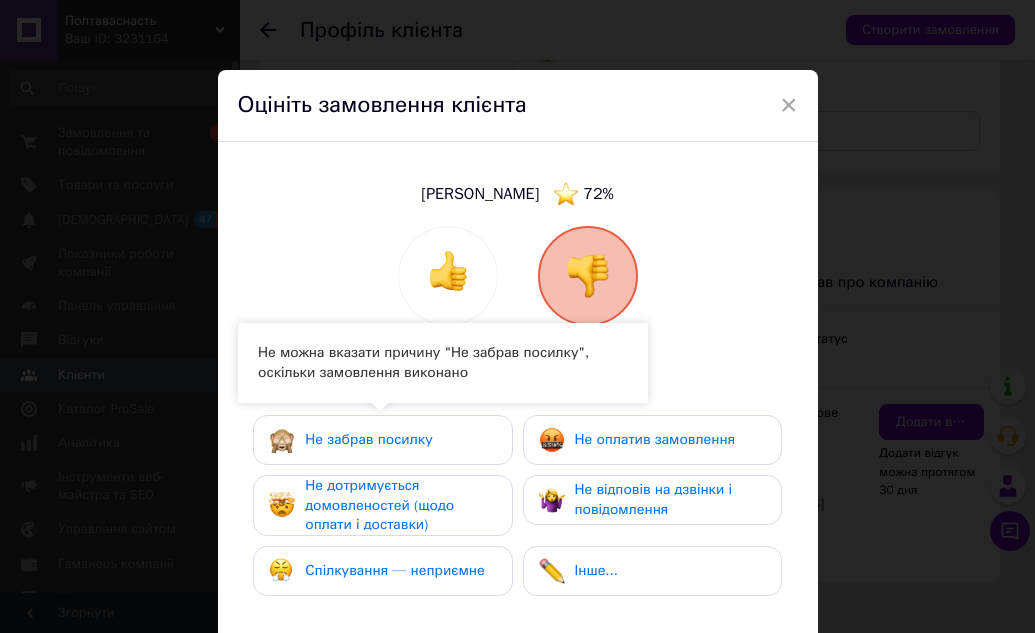 click on "Не забрав посилку" at bounding box center (382, 440) 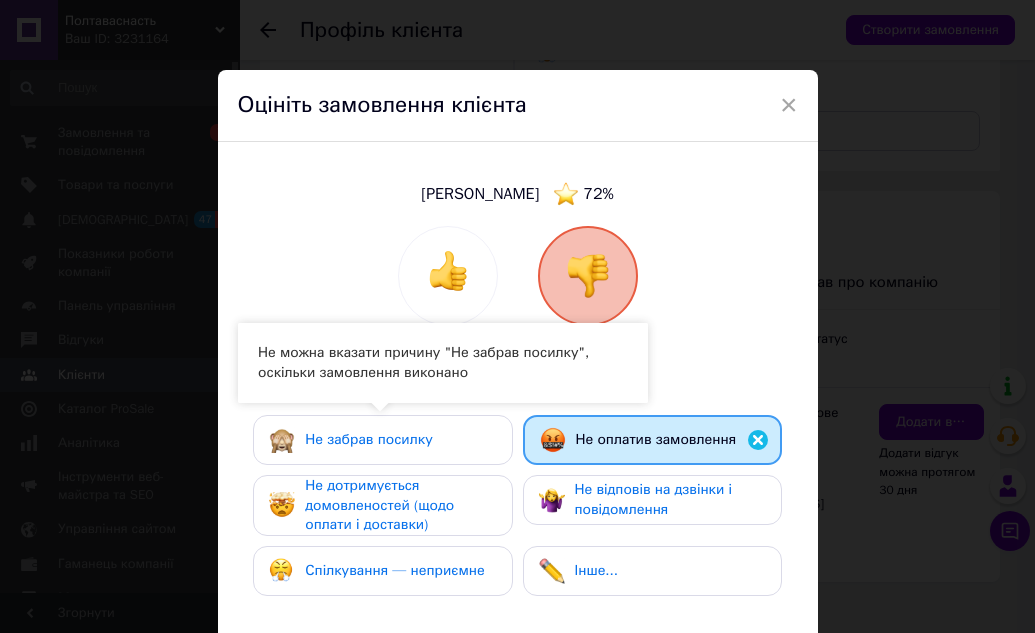 click on "Не дотримується домовленостей (щодо оплати і доставки)" at bounding box center (400, 505) 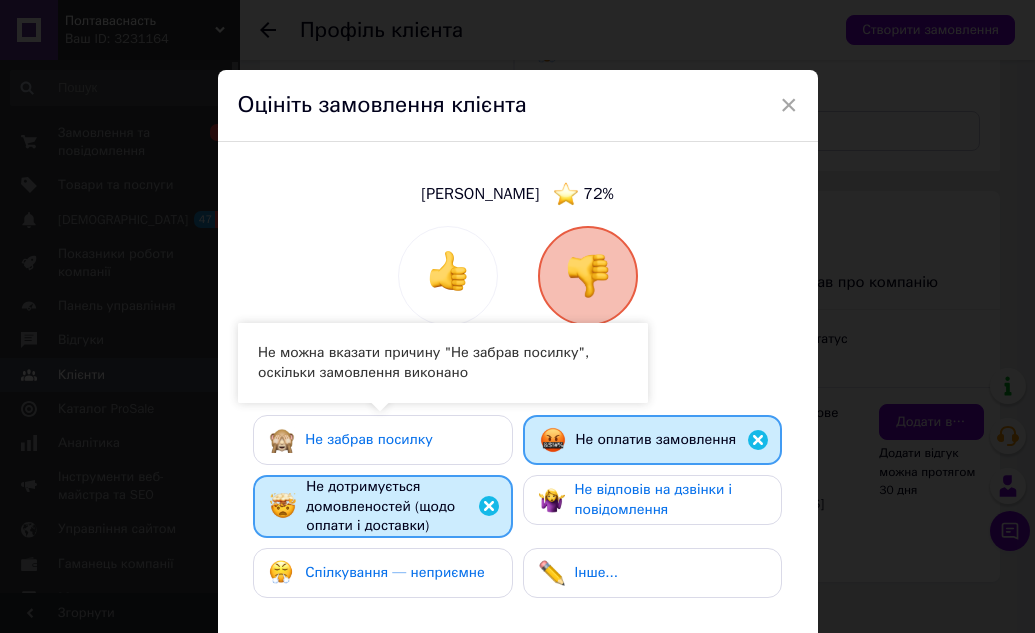 click on "Не відповів на дзвінки і повідомлення" at bounding box center (654, 499) 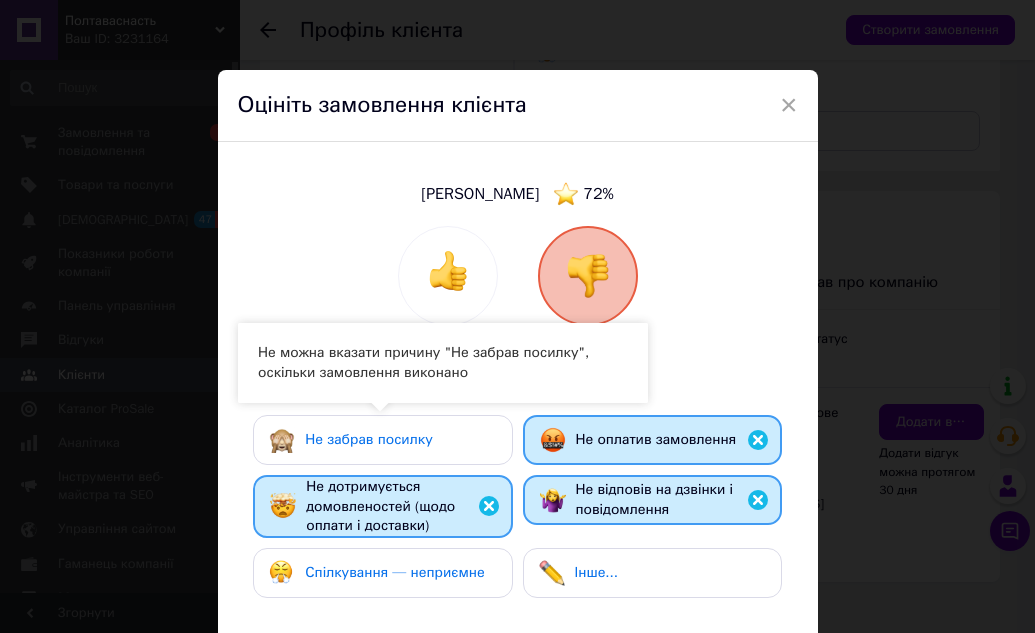 click on "Спілкування — неприємне" at bounding box center (394, 572) 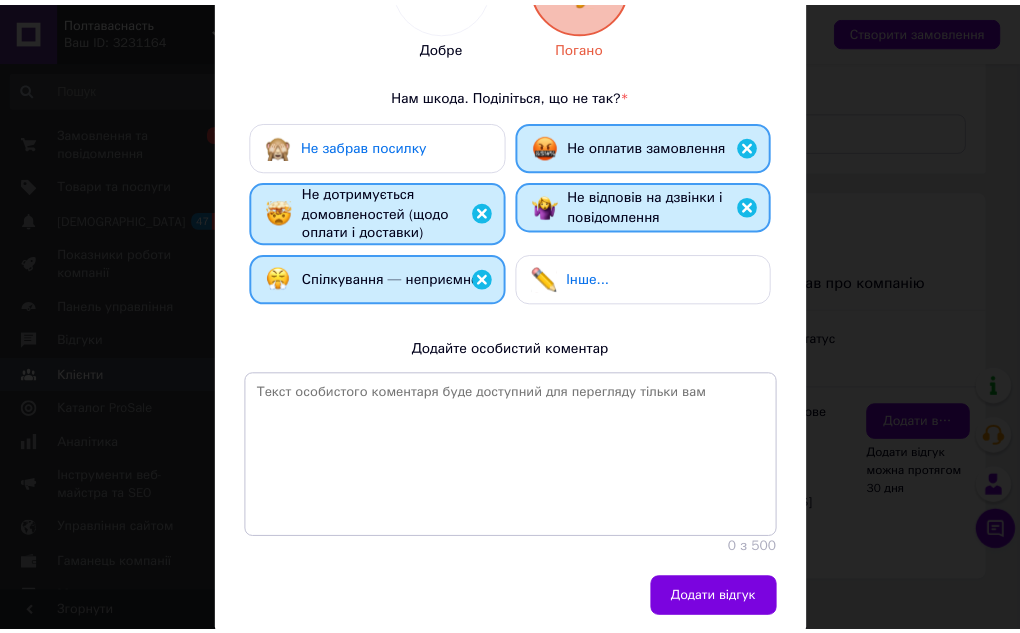 scroll, scrollTop: 362, scrollLeft: 0, axis: vertical 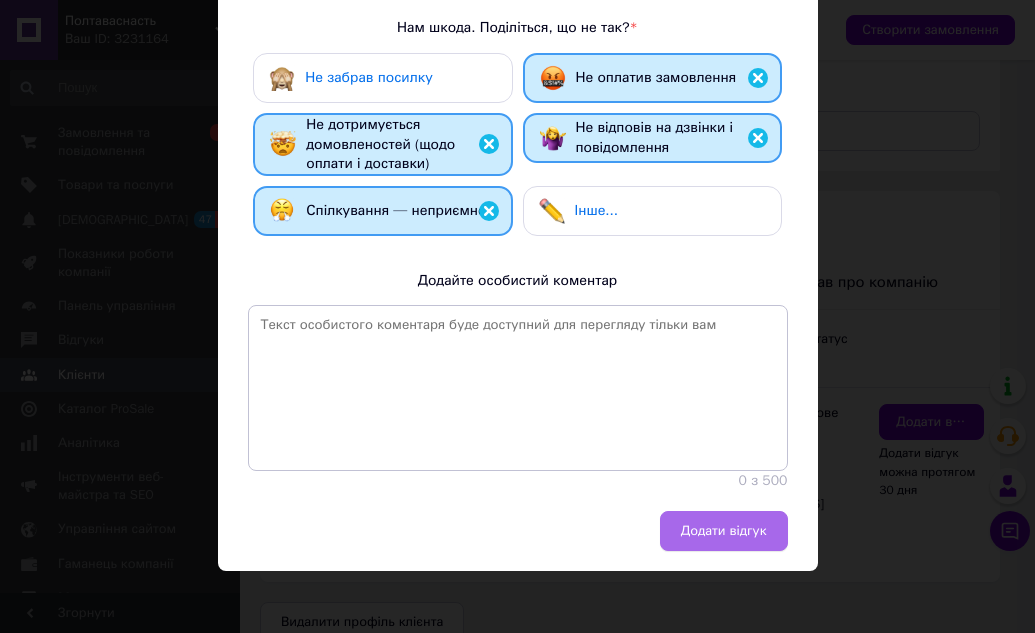 click on "Додати відгук" at bounding box center (724, 531) 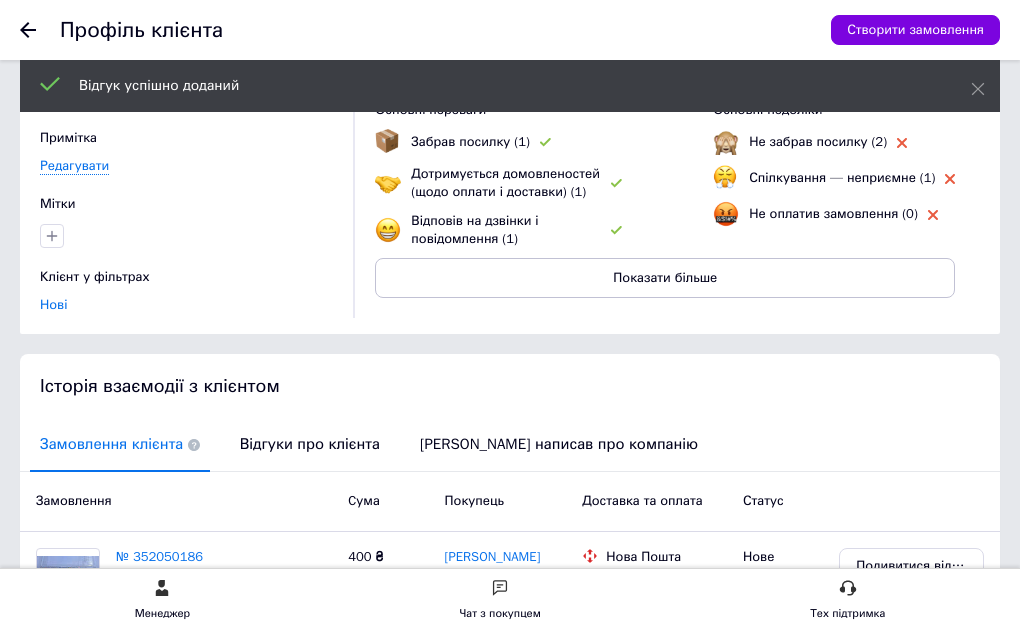 scroll, scrollTop: 0, scrollLeft: 0, axis: both 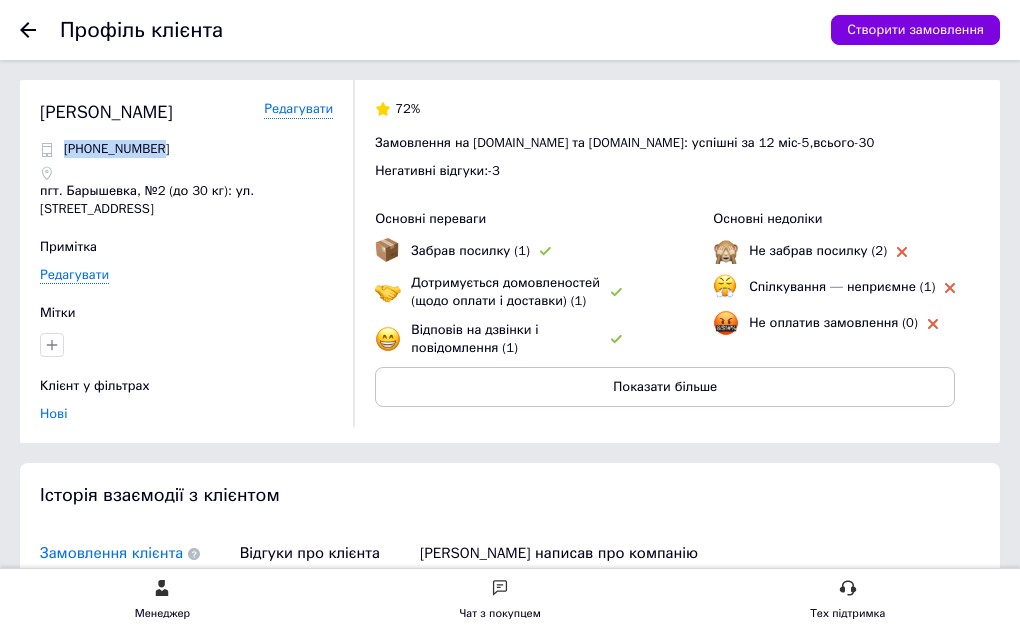 drag, startPoint x: 402, startPoint y: 151, endPoint x: 307, endPoint y: 151, distance: 95 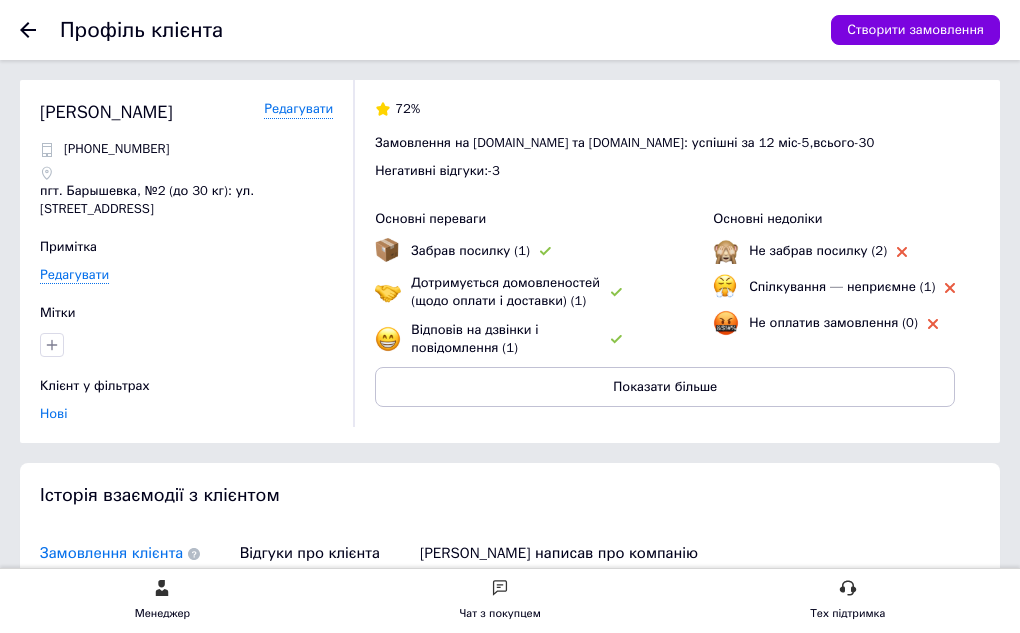 click on "Основні переваги Забрав посилку (1) Дотримується домовленостей (щодо оплати і доставки) (1) Відповів на дзвінки і повідомлення (1) Основні недоліки Не забрав посилку (2) Спілкування — неприємне (1) Не оплатив замовлення (0)" at bounding box center [665, 283] 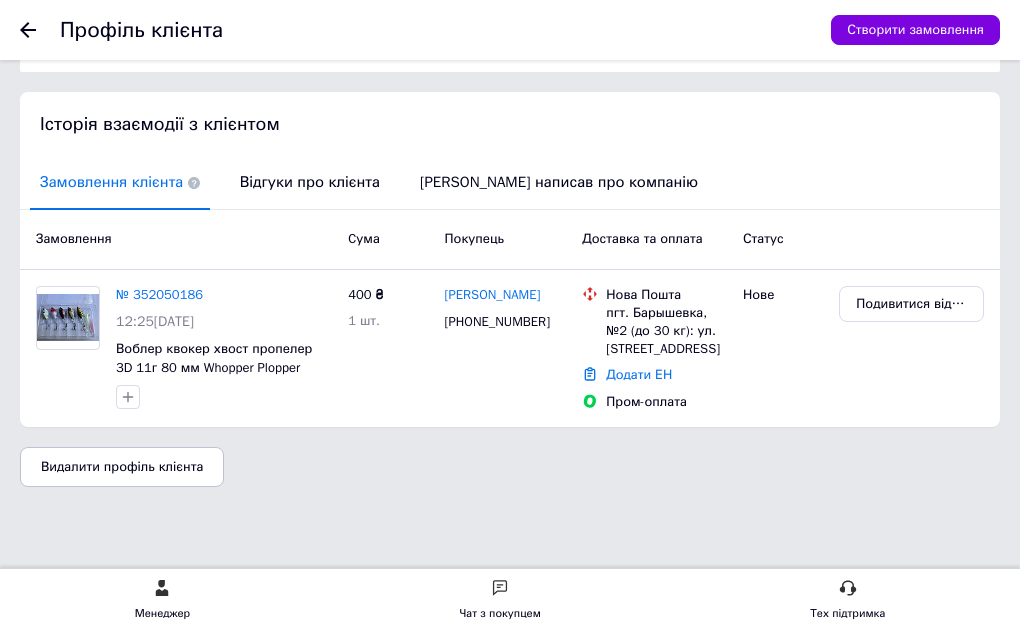 scroll, scrollTop: 429, scrollLeft: 0, axis: vertical 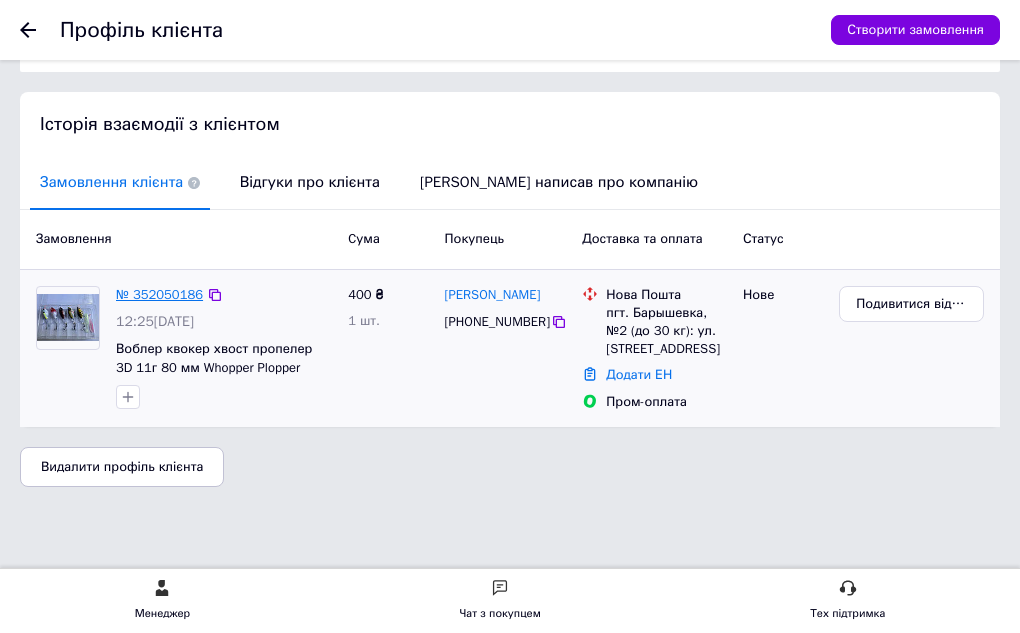 click on "№ 352050186" at bounding box center [159, 294] 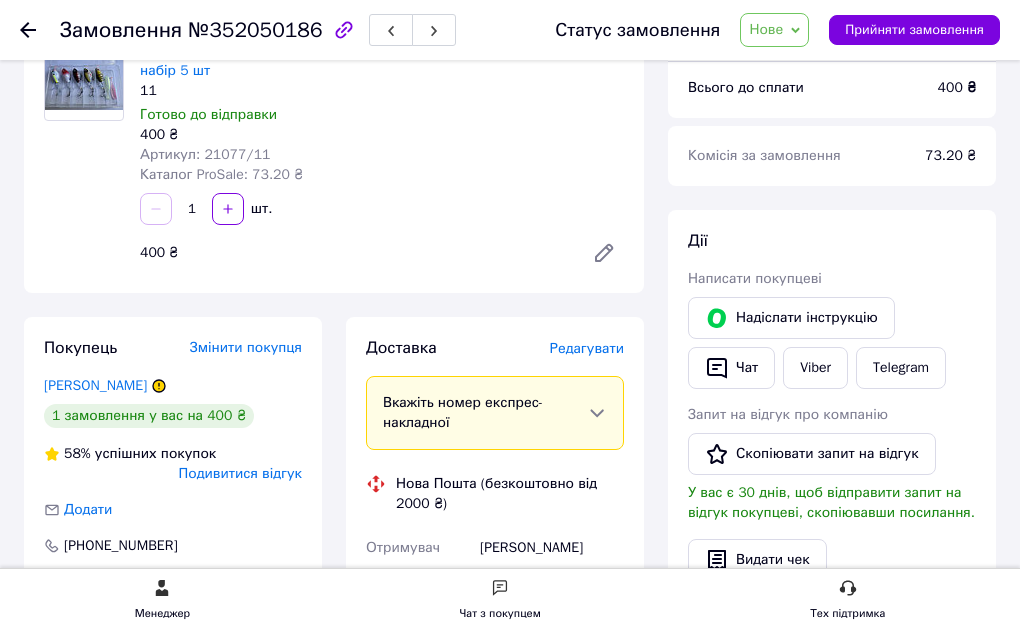 scroll, scrollTop: 300, scrollLeft: 0, axis: vertical 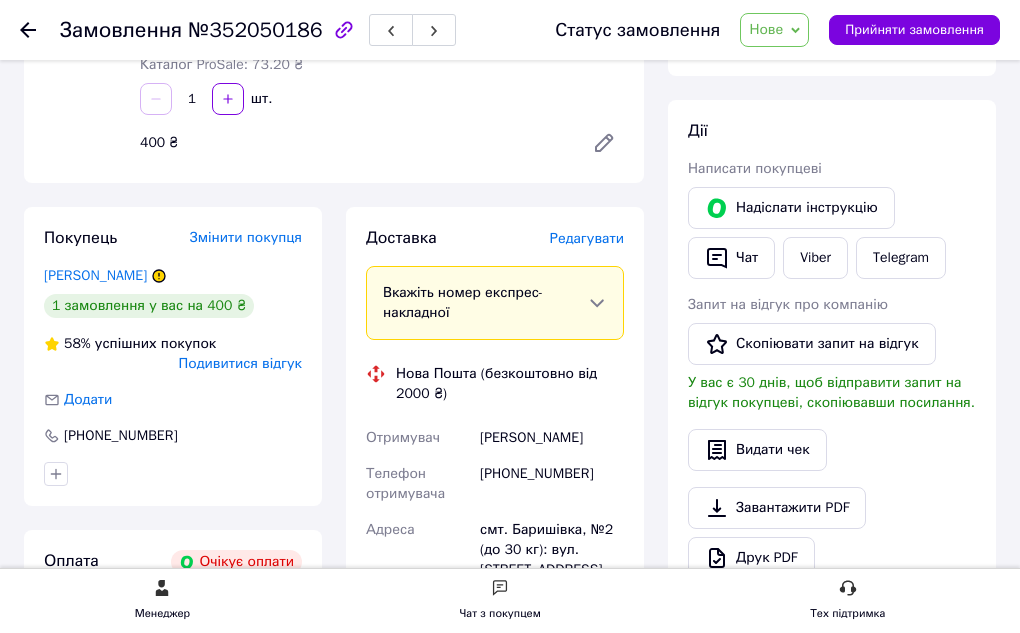 click on "Замовлення" at bounding box center (-144, 185) 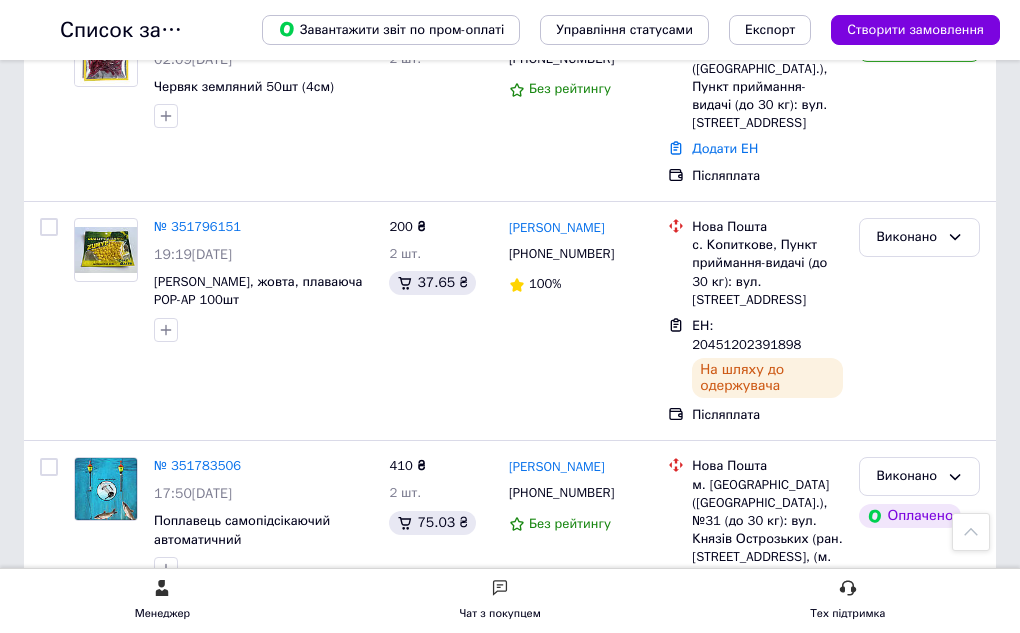 scroll, scrollTop: 1400, scrollLeft: 0, axis: vertical 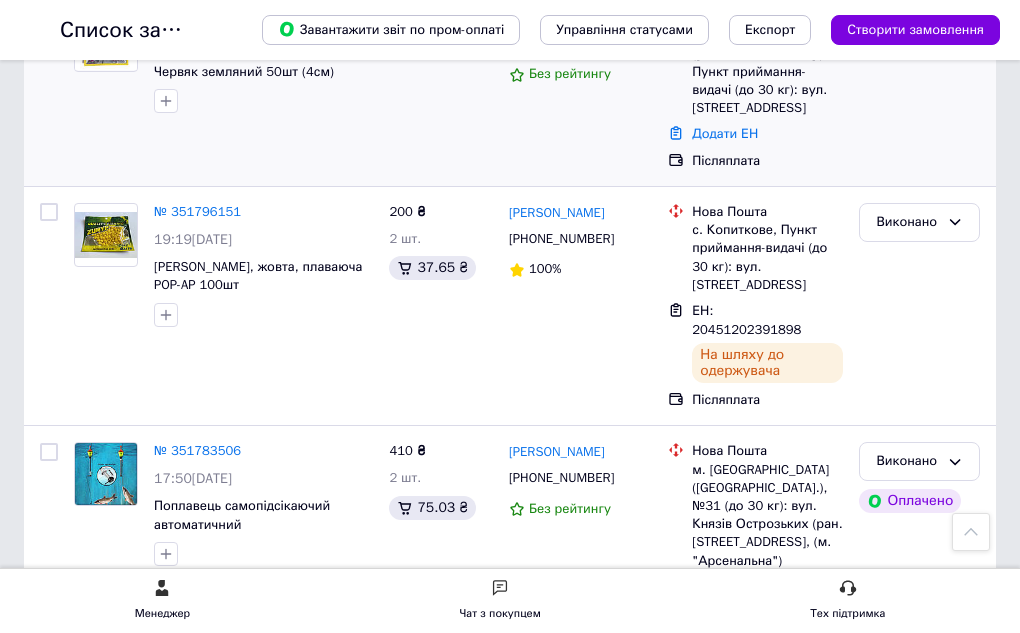 click on "[PERSON_NAME]" at bounding box center [557, 18] 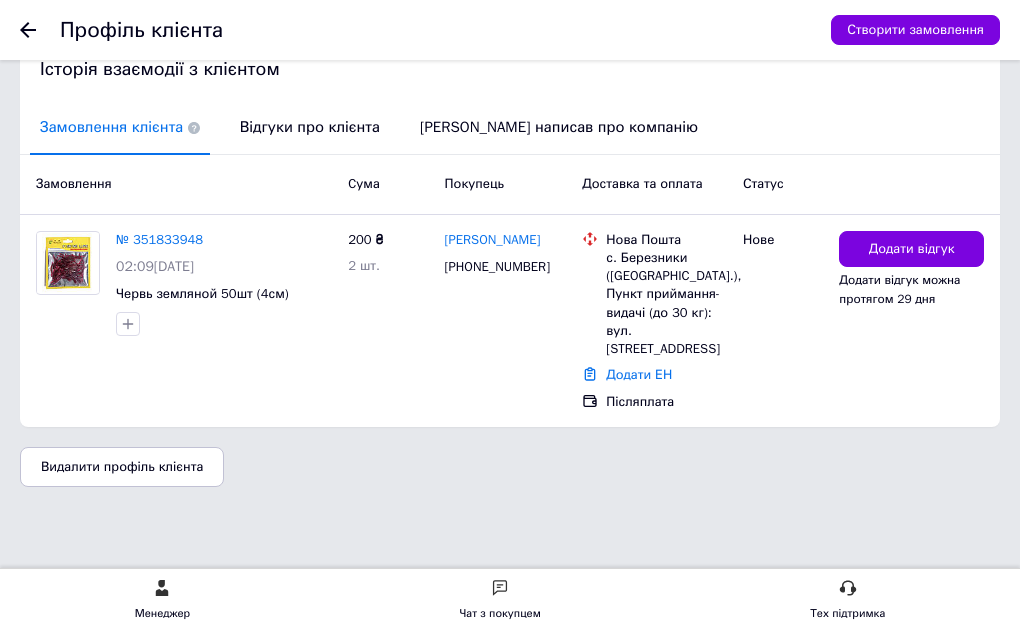 scroll, scrollTop: 483, scrollLeft: 0, axis: vertical 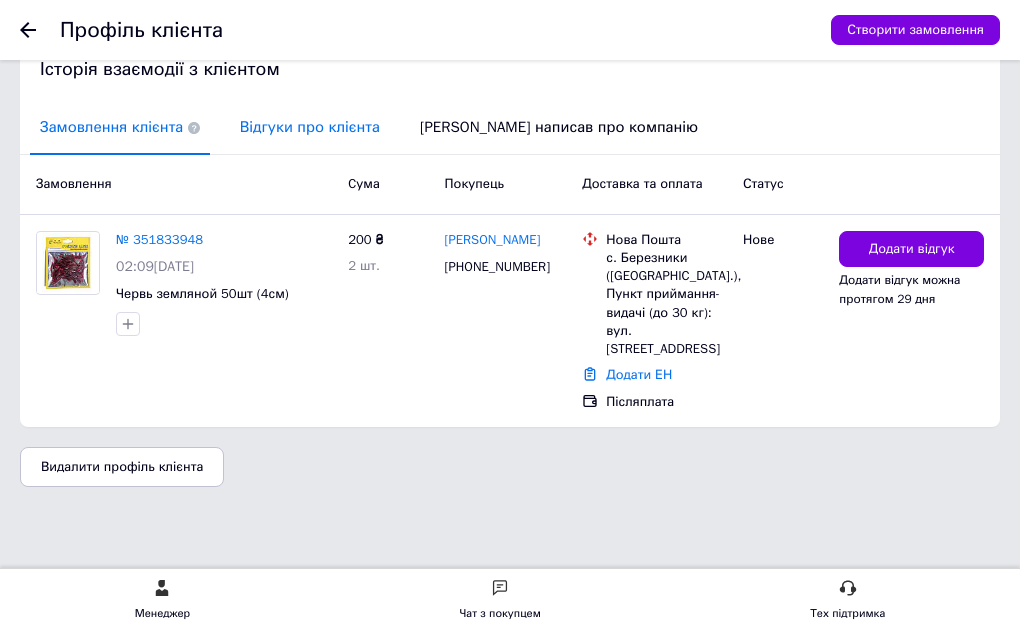 click on "Відгуки про клієнта" at bounding box center (310, 127) 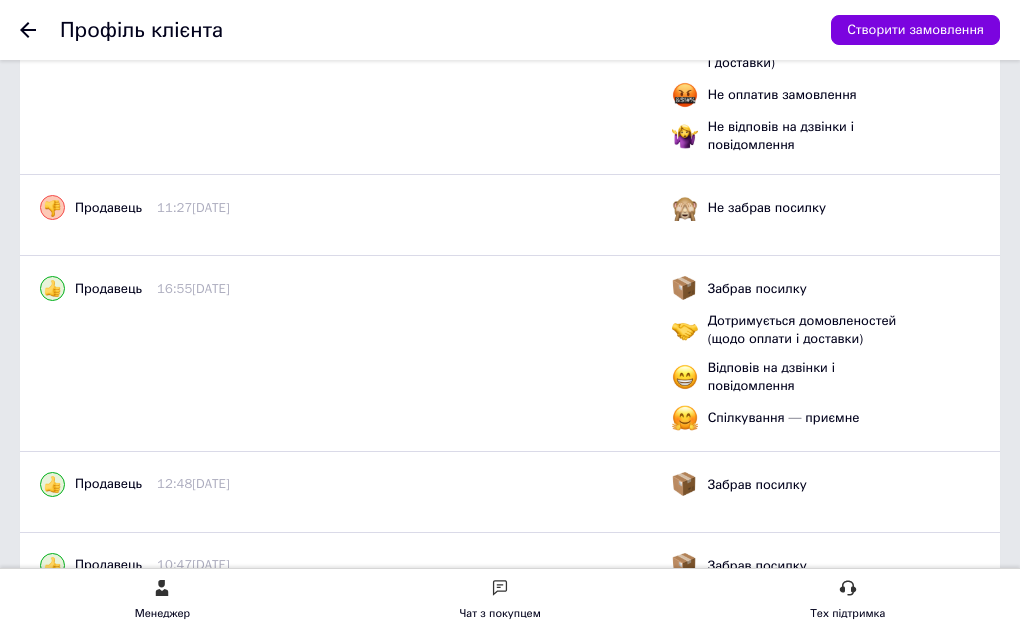 scroll, scrollTop: 1481, scrollLeft: 0, axis: vertical 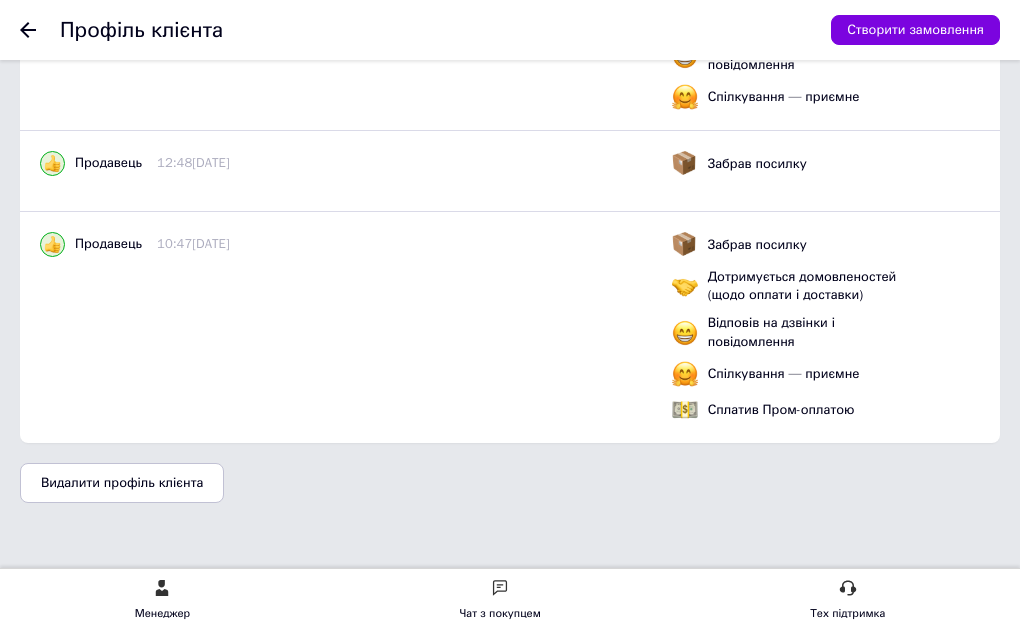 click on "Замовлення та повідомлення" at bounding box center [-119, 142] 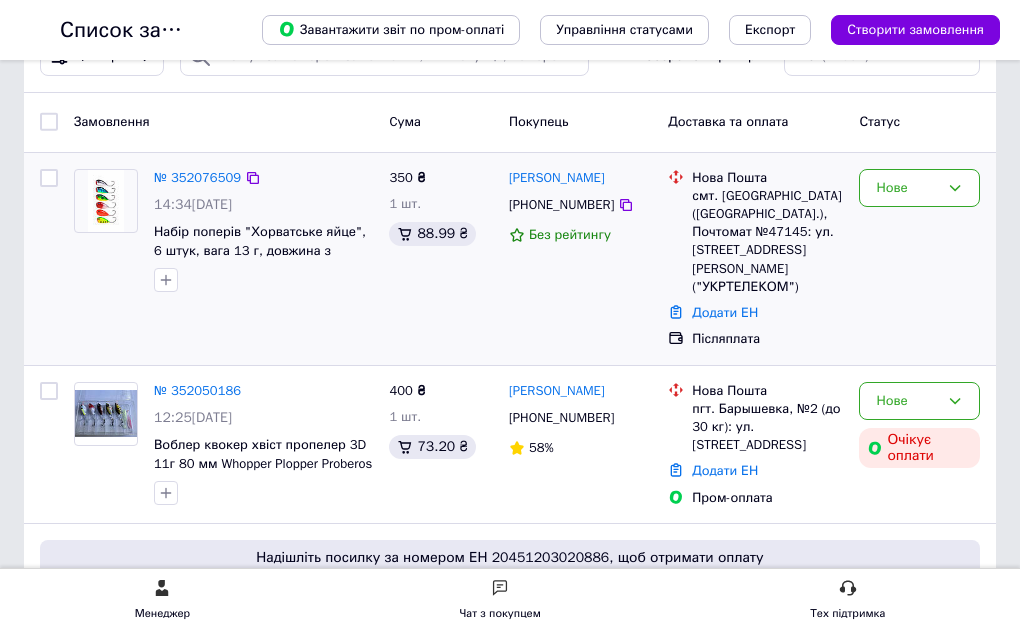 scroll, scrollTop: 100, scrollLeft: 0, axis: vertical 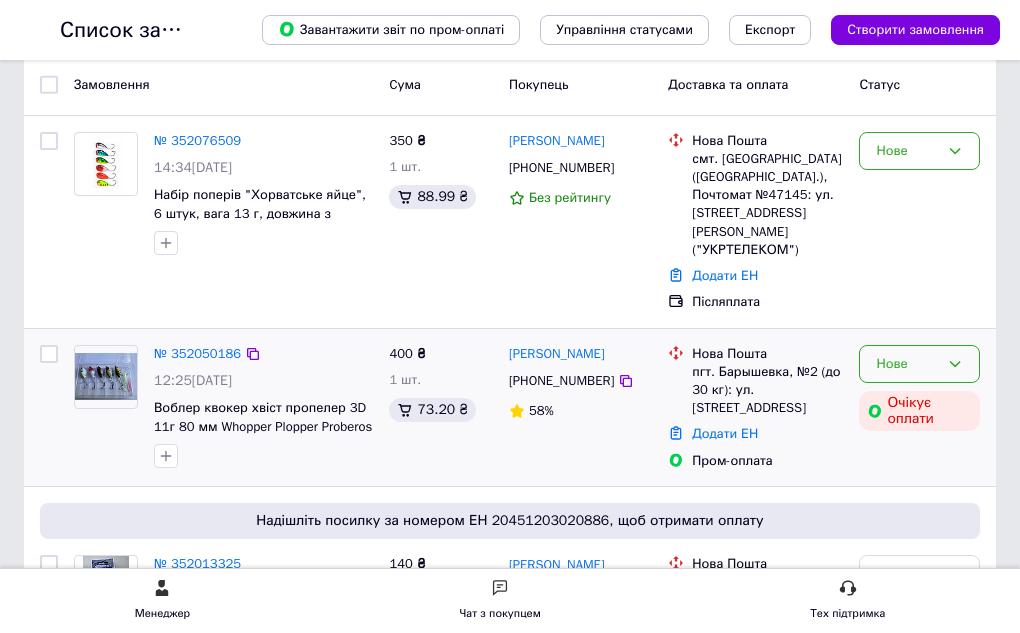 click on "Нове" at bounding box center (907, 364) 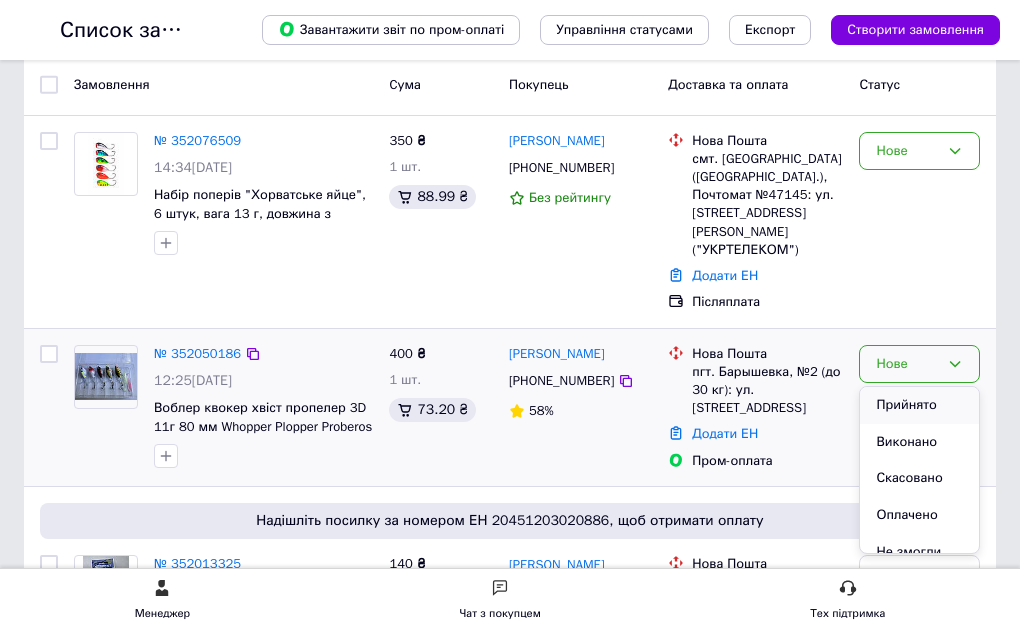 click on "Прийнято" at bounding box center [919, 405] 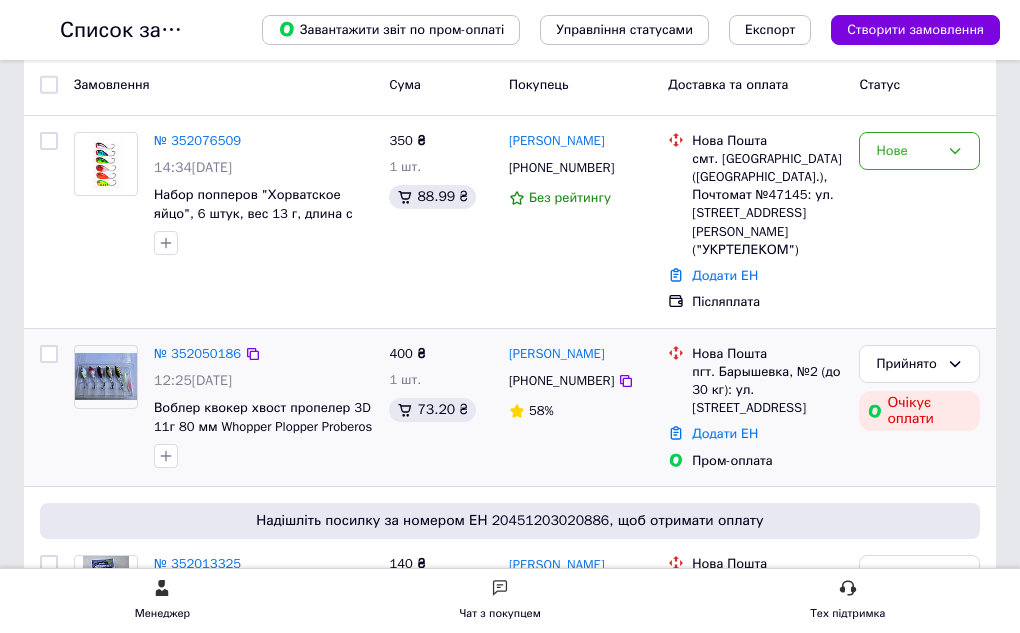 click on "Замовлення" at bounding box center [-144, 185] 